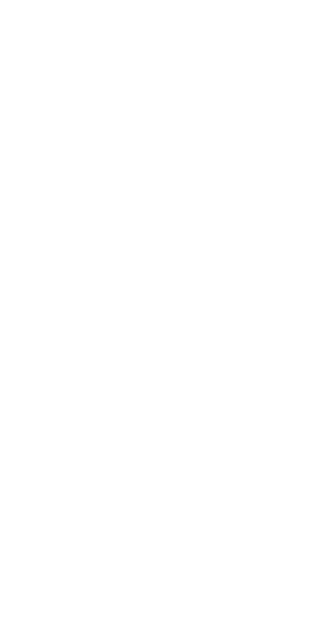 scroll, scrollTop: 0, scrollLeft: 0, axis: both 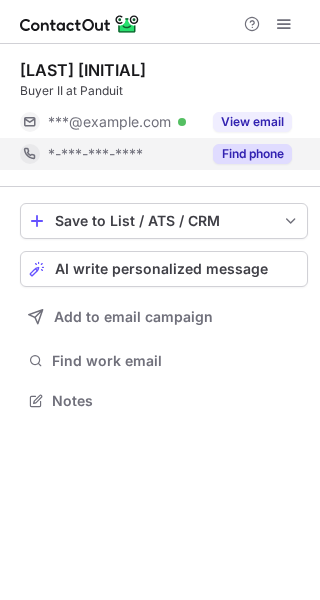 click on "Find phone" at bounding box center (252, 154) 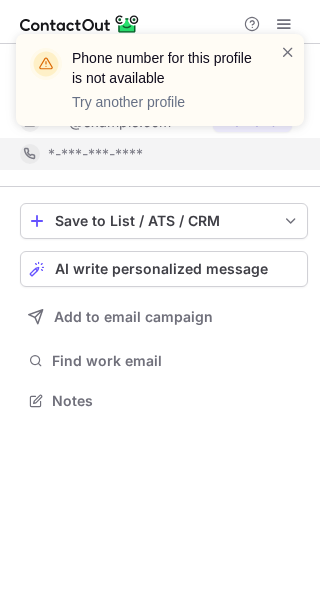click on "Phone number for this profile is not available Try another profile" at bounding box center (160, 88) 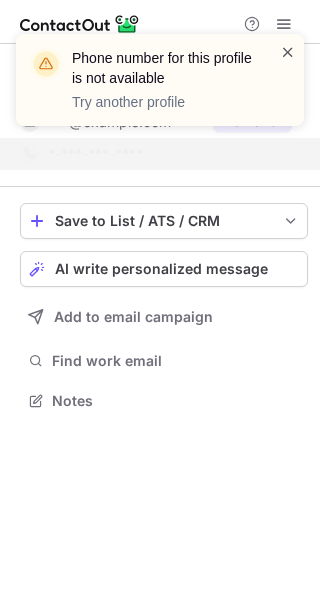 click at bounding box center [288, 52] 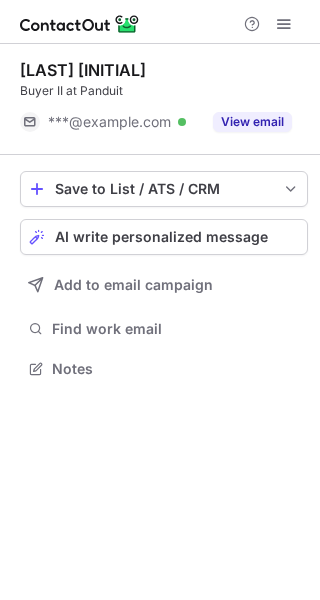 scroll, scrollTop: 355, scrollLeft: 320, axis: both 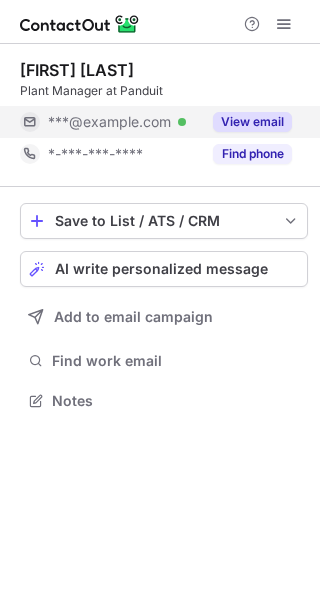 click on "View email" at bounding box center (252, 122) 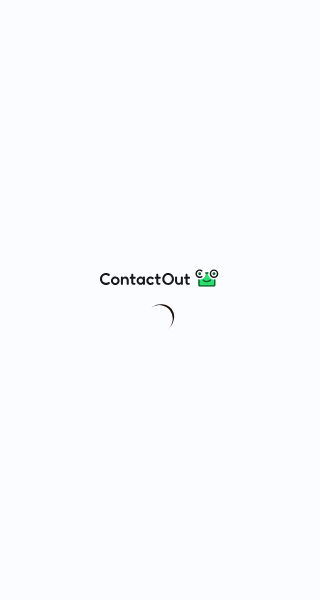 scroll, scrollTop: 0, scrollLeft: 0, axis: both 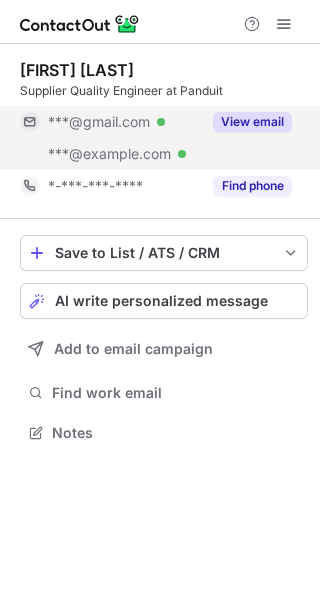 click on "View email" at bounding box center [252, 122] 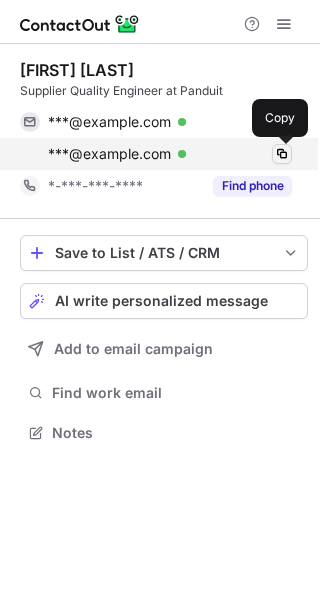 click at bounding box center (282, 154) 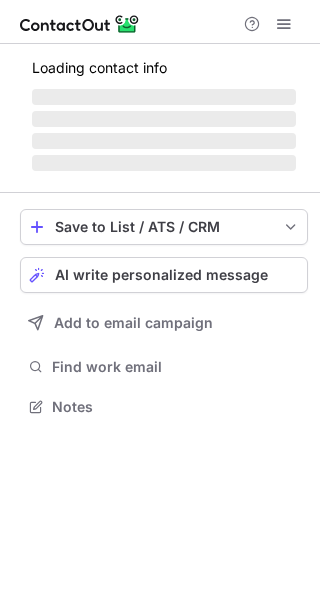 scroll, scrollTop: 0, scrollLeft: 0, axis: both 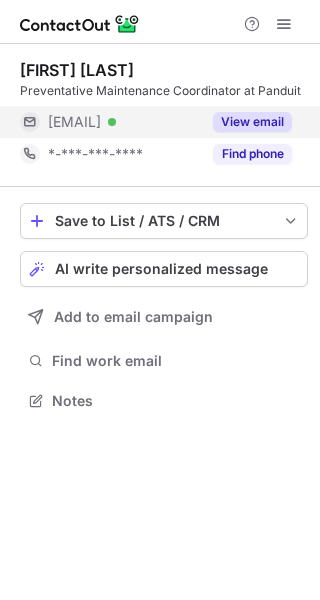 click on "View email" at bounding box center (252, 122) 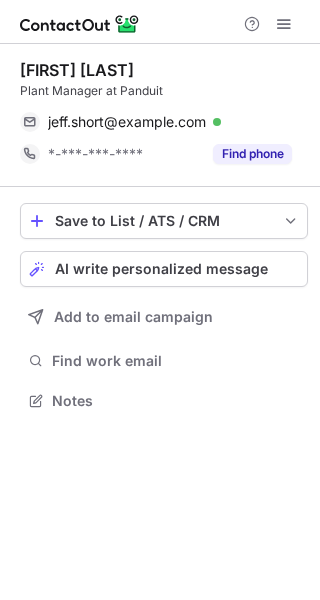 scroll, scrollTop: 0, scrollLeft: 0, axis: both 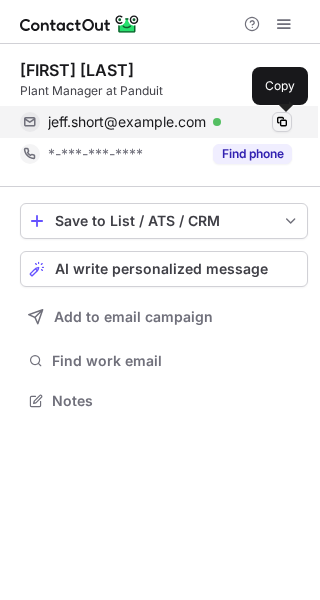 click at bounding box center [282, 122] 